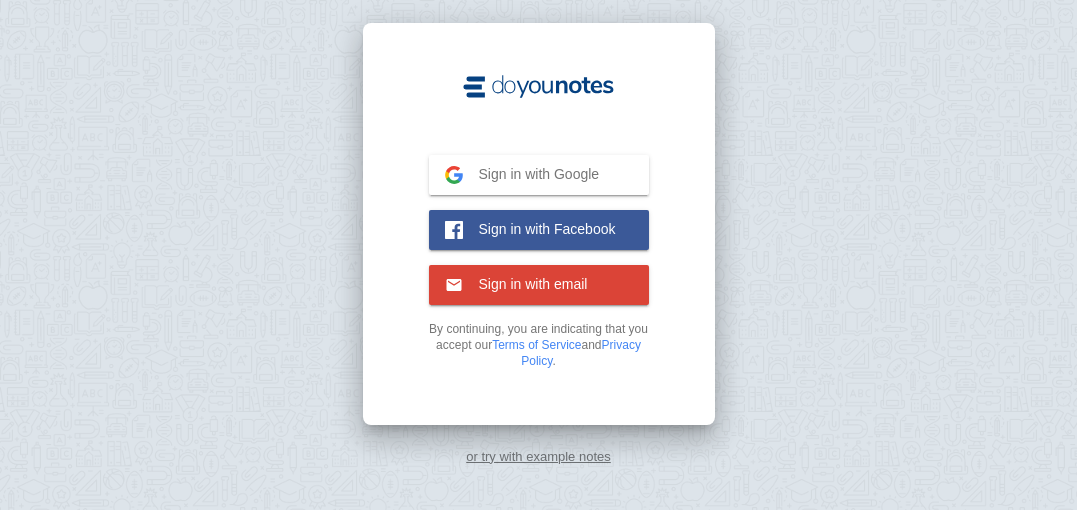 scroll, scrollTop: 0, scrollLeft: 0, axis: both 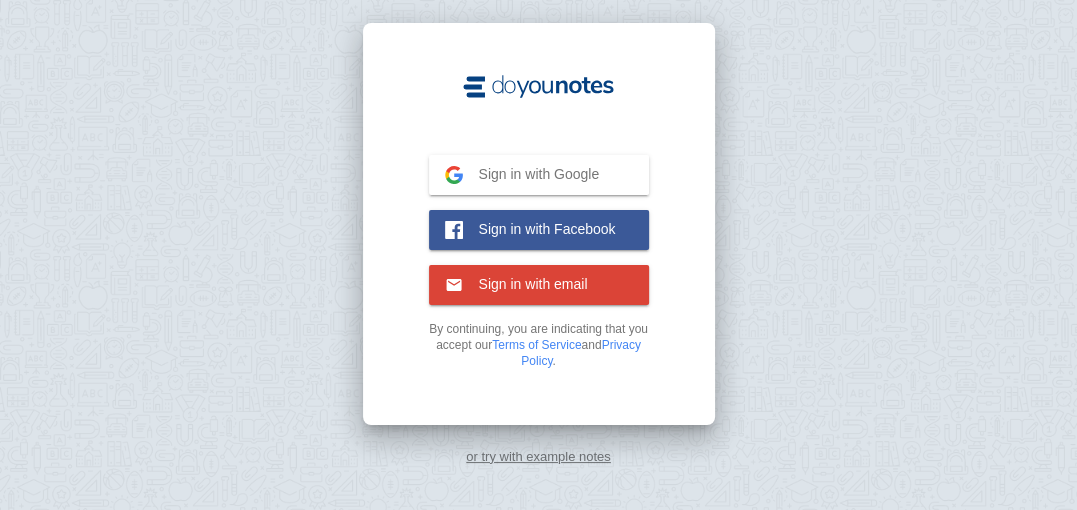 drag, startPoint x: 152, startPoint y: 428, endPoint x: 530, endPoint y: 172, distance: 456.5304 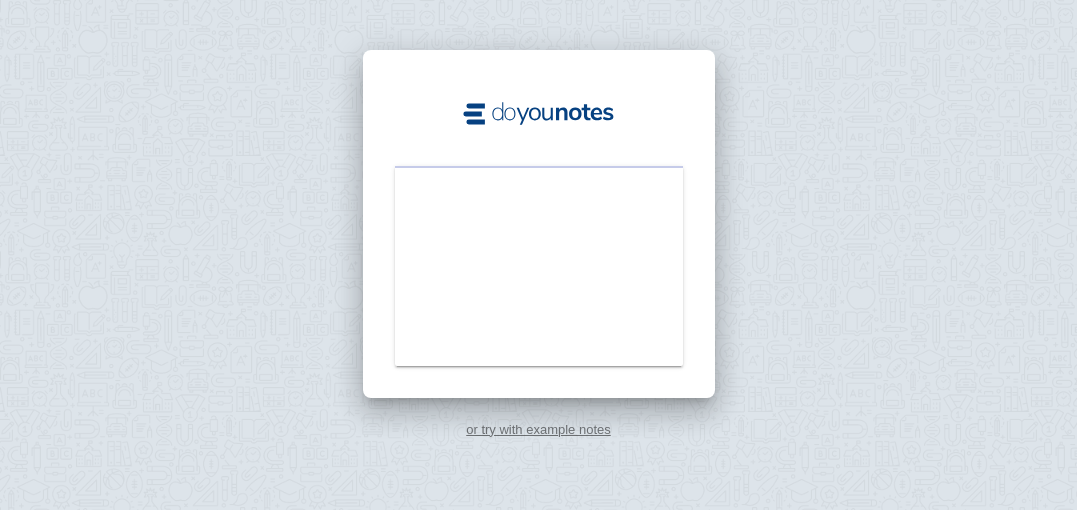 scroll, scrollTop: 0, scrollLeft: 0, axis: both 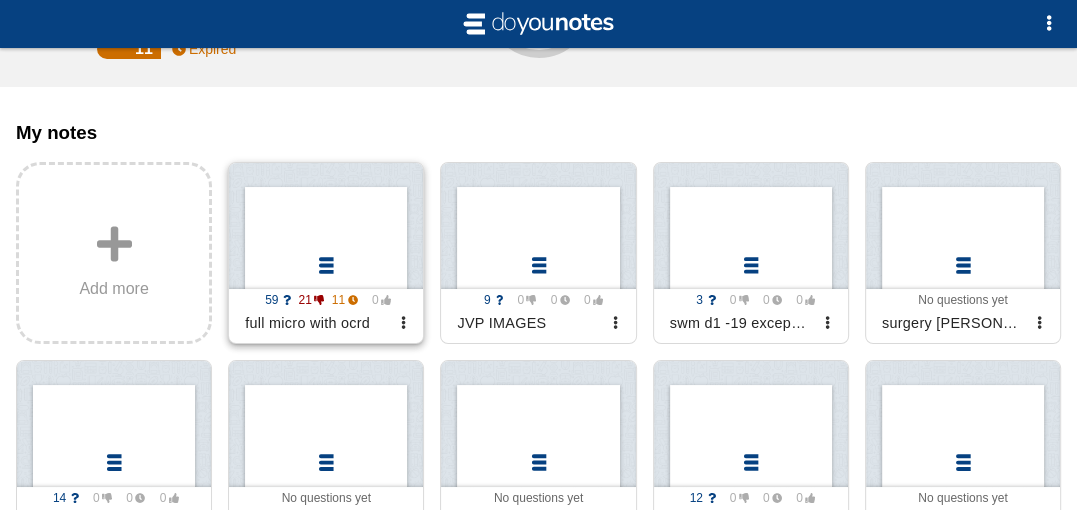 click at bounding box center [326, 226] 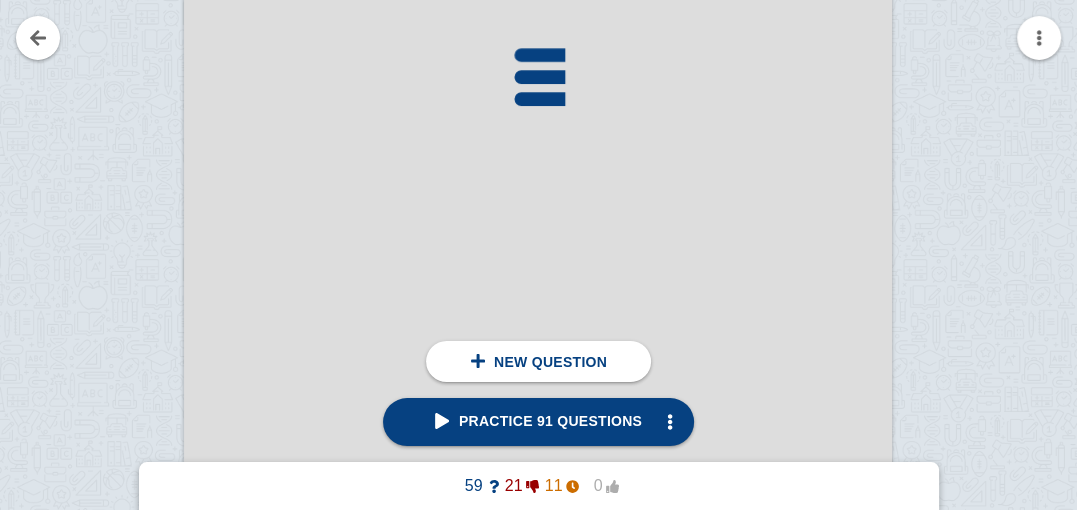 scroll, scrollTop: 400, scrollLeft: 0, axis: vertical 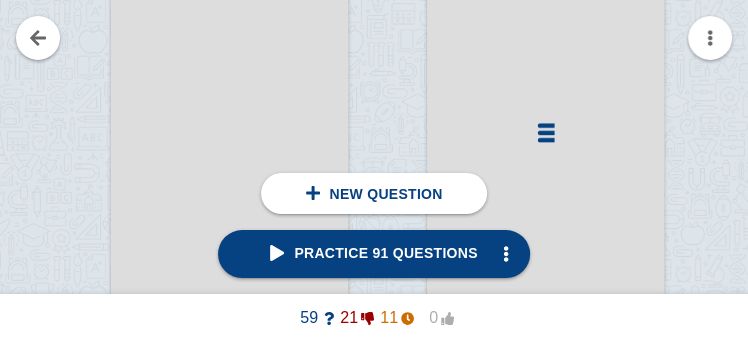 click at bounding box center [685, 139] 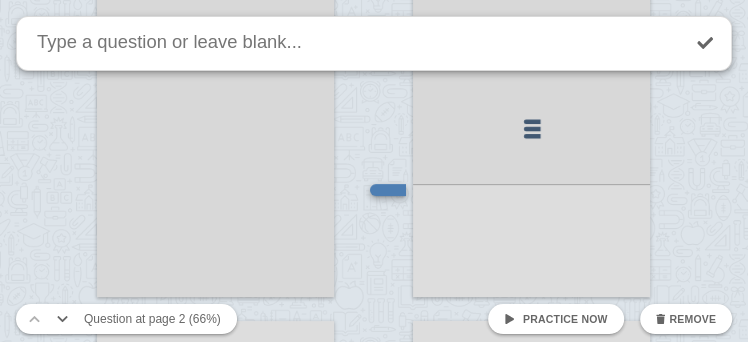 checkbox on "true" 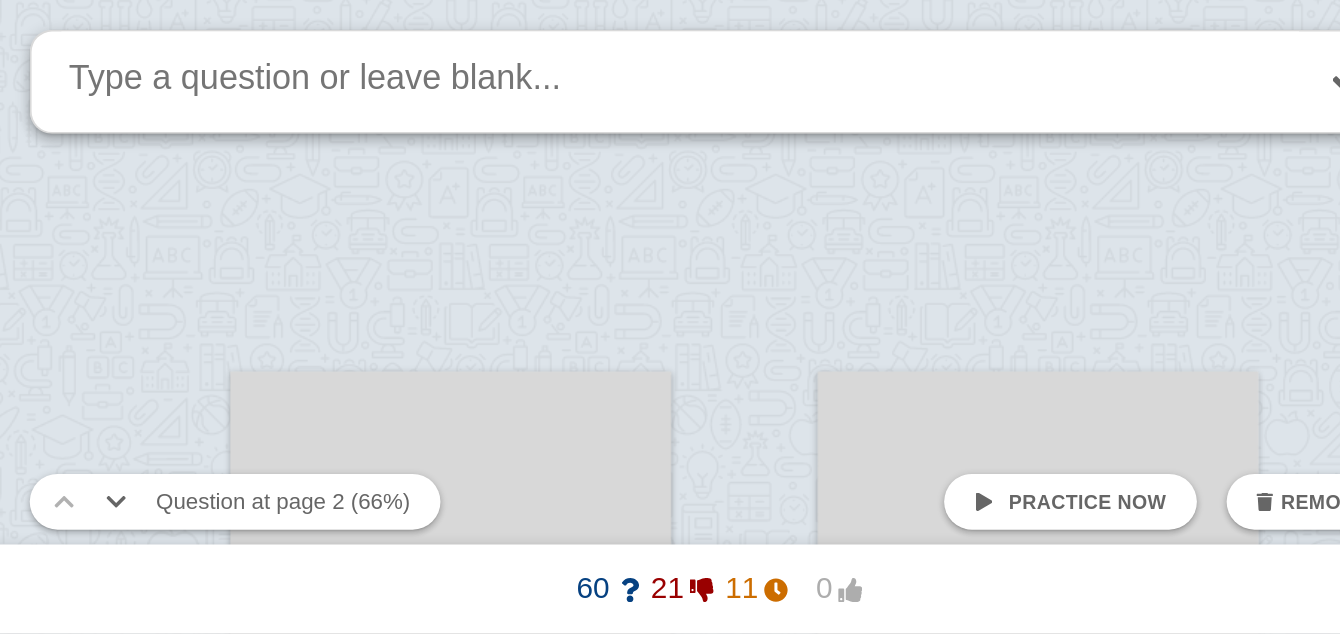 scroll, scrollTop: 53, scrollLeft: 0, axis: vertical 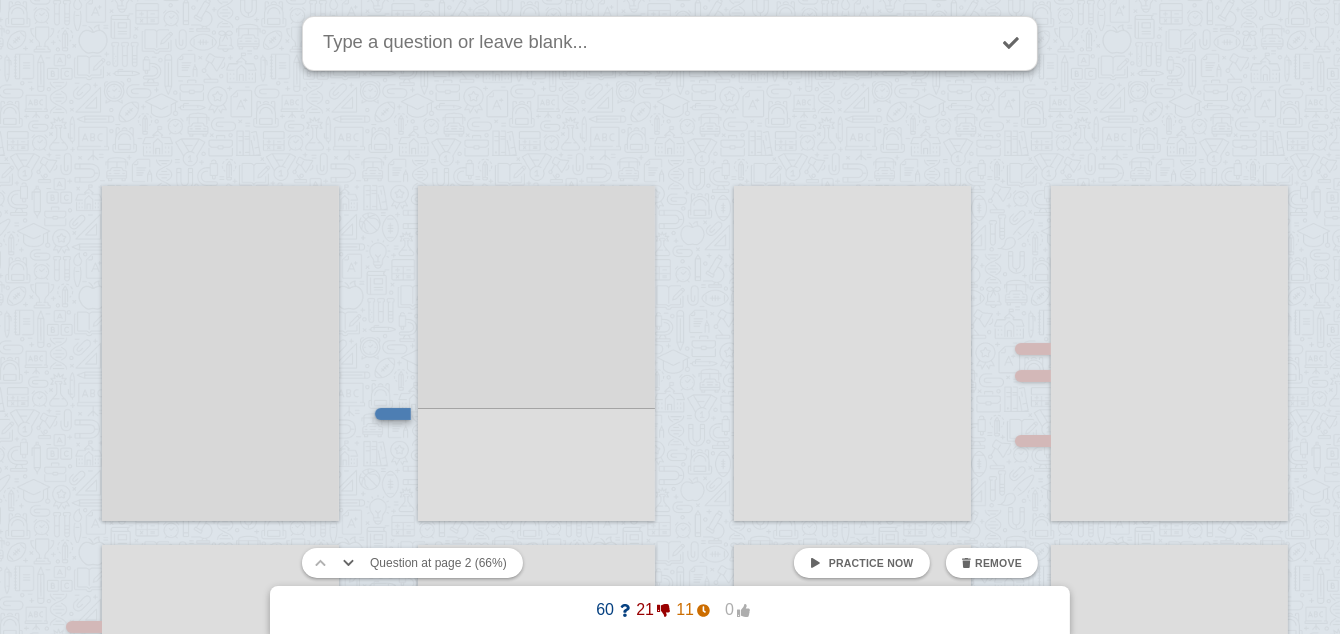 click at bounding box center (695, 17981) 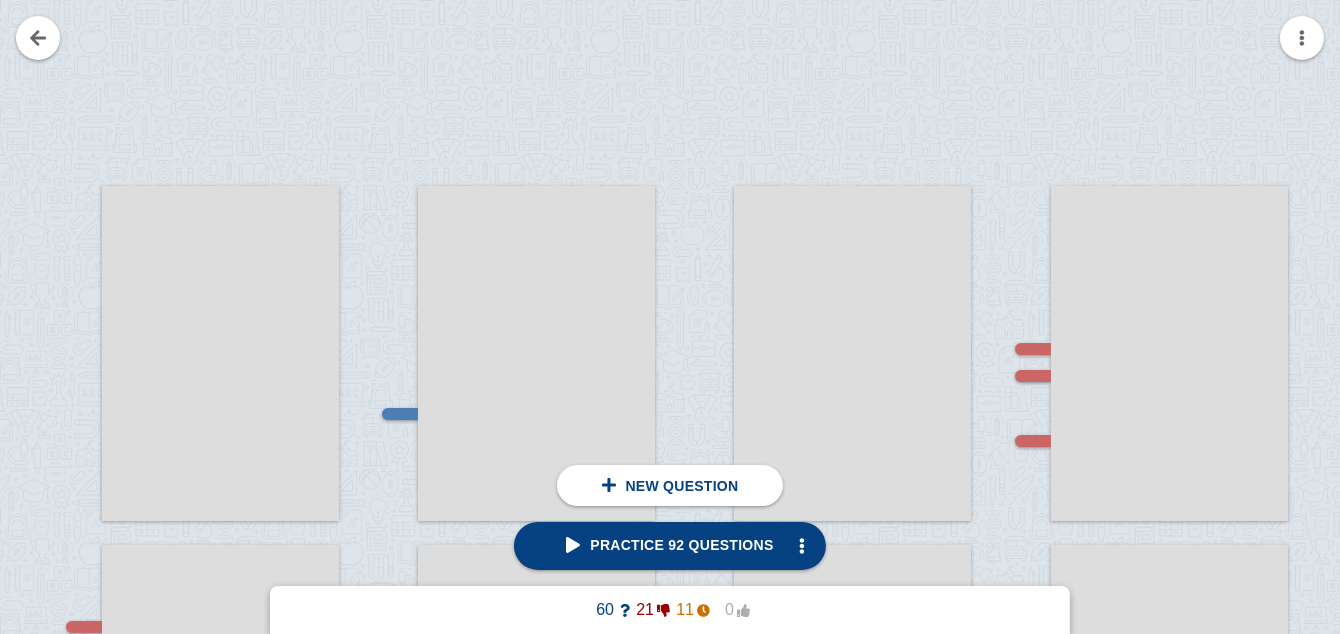 click on "click here to add a question click here to add a question
Place this line  above  the answer Place this line  above  the answer click here to add a question click here to add a question
Place this line  above  the answer Place this line  above  the answer click here to add a question click here to add a question
Place this line  above  the answer Place this line  above  the answer click here to add a question click here to add a question
Place this line  above  the answer Place this line  above  the answer click here to add a question click here to add a question
Place this line  above  the answer Place this line  above  the answer click here to add a question click here to add a question
Place this line  above  the answer Place this line  above  the answer click here to add a question click here to add a question" at bounding box center [670, 17981] 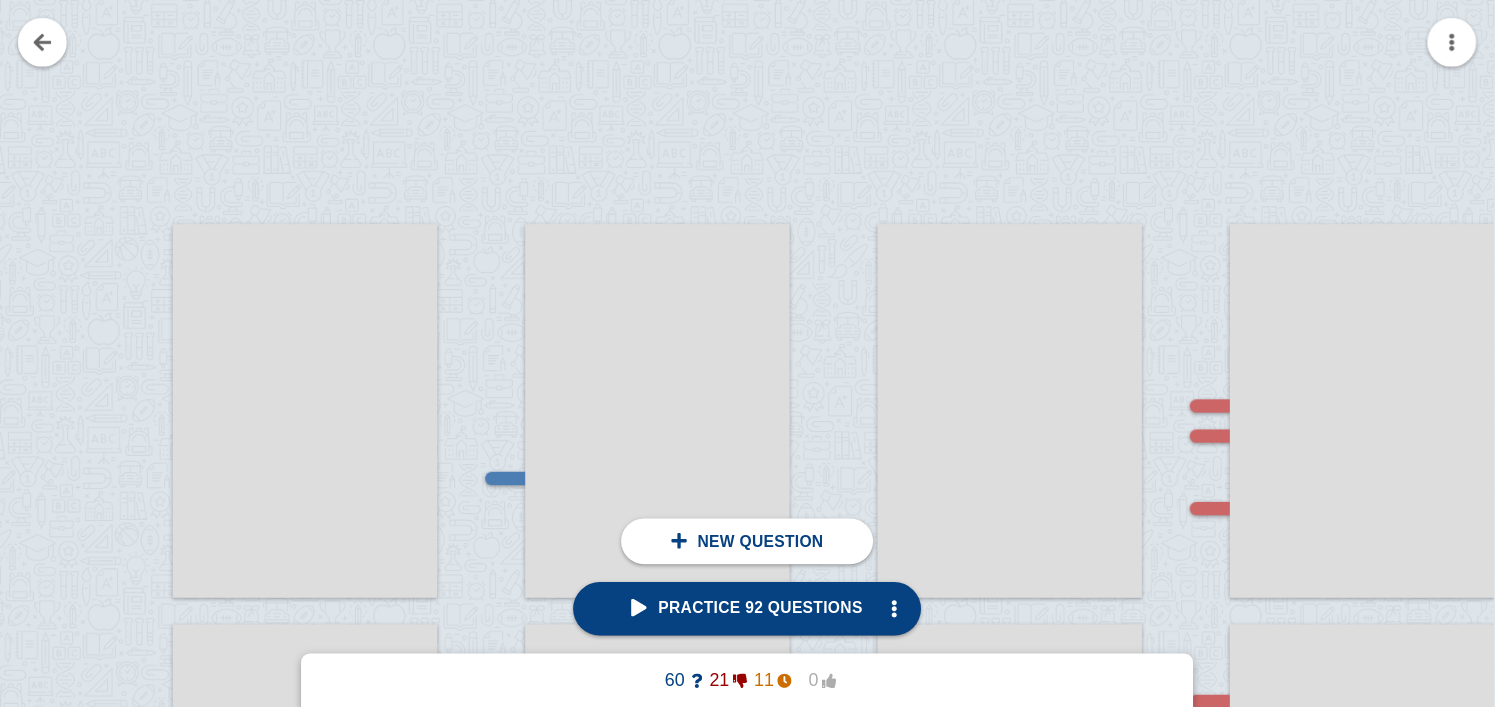 scroll, scrollTop: 105, scrollLeft: 0, axis: vertical 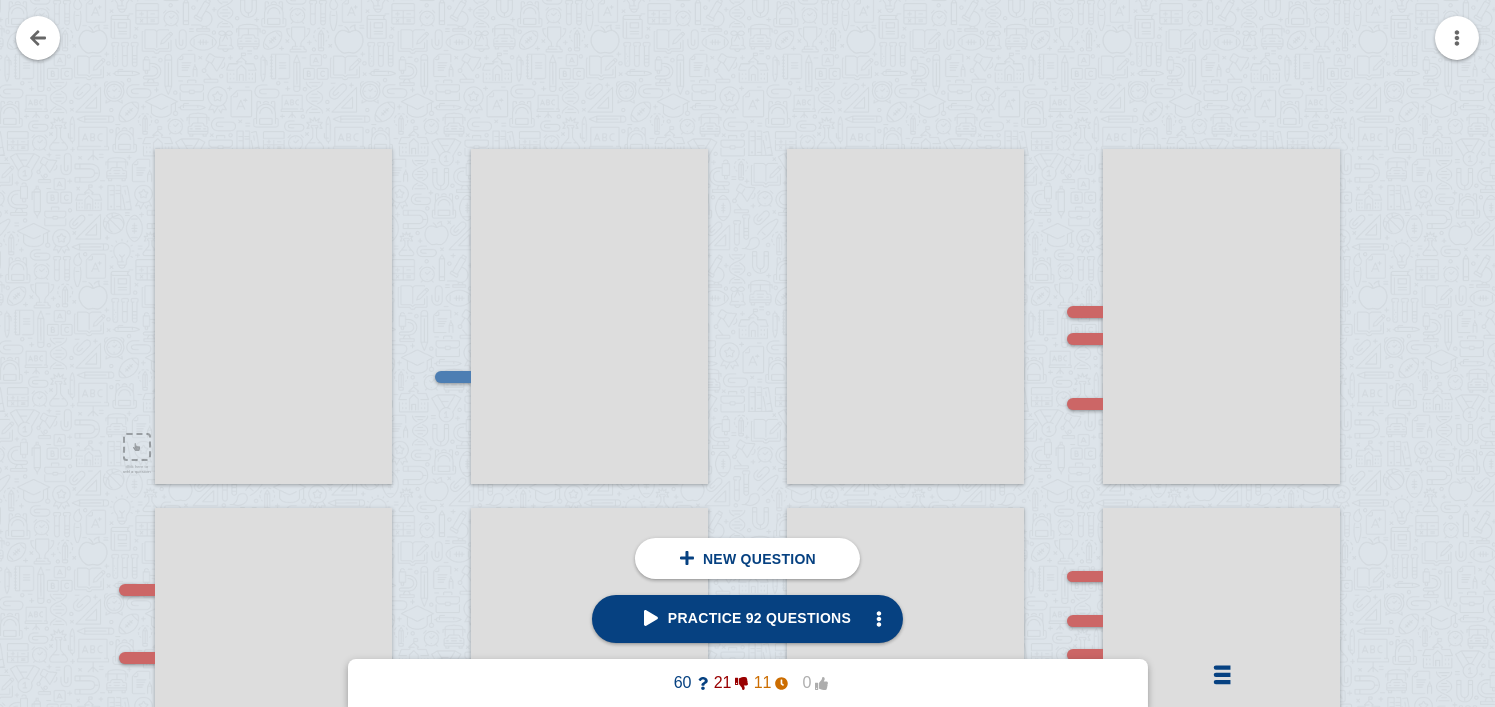 click at bounding box center [273, 316] 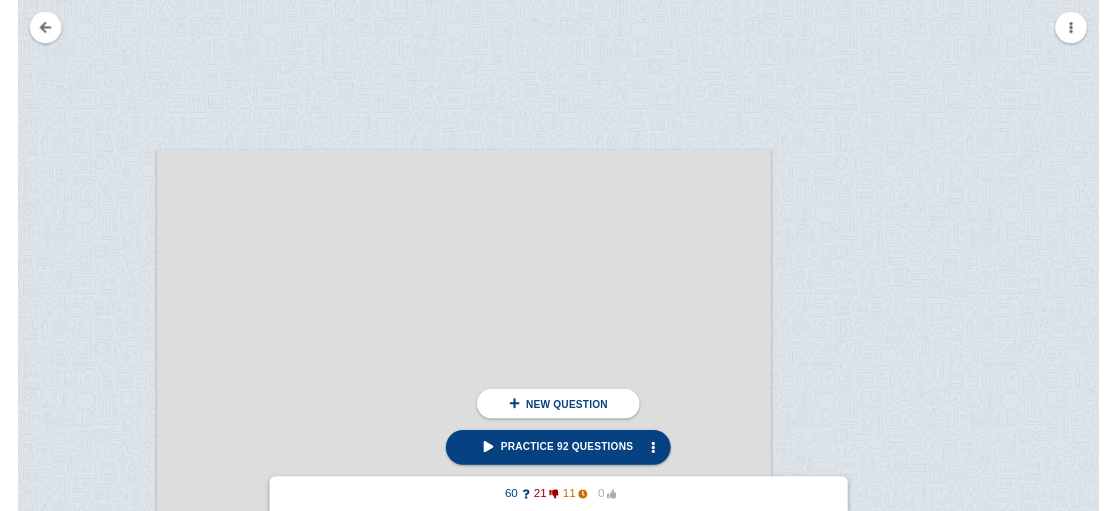 scroll, scrollTop: 0, scrollLeft: 0, axis: both 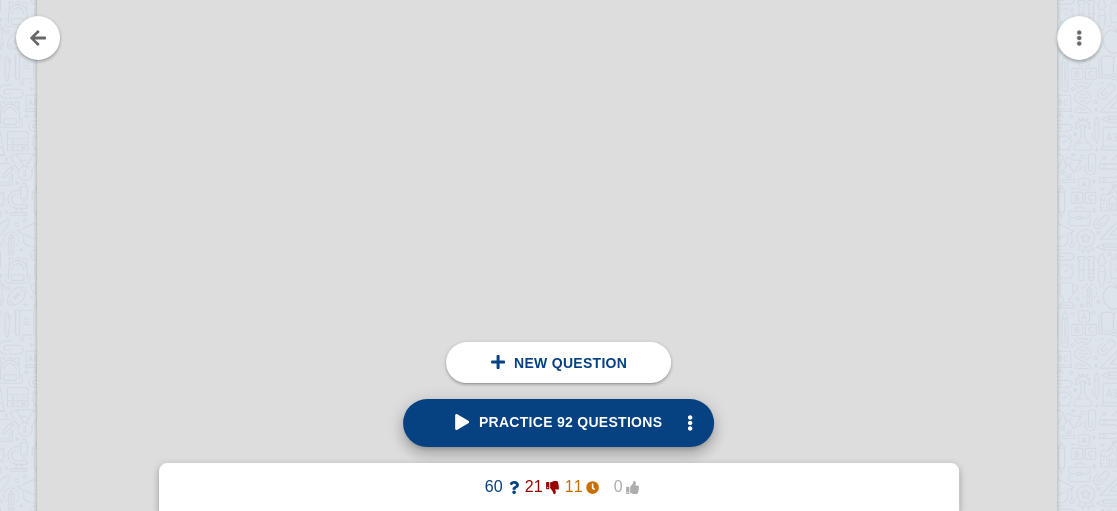 click on "Practice 92 questions" at bounding box center [558, 422] 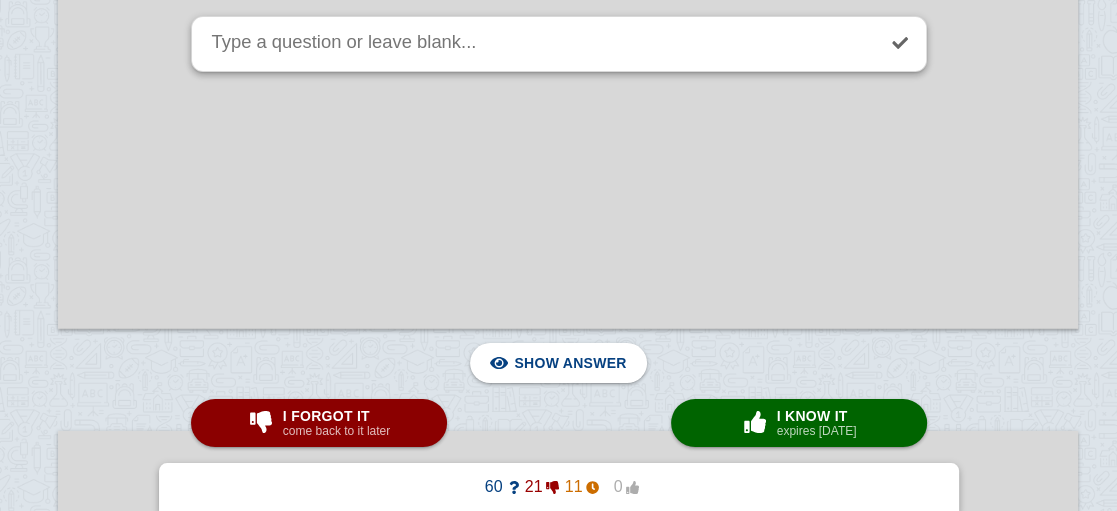 scroll, scrollTop: 3813, scrollLeft: 134, axis: both 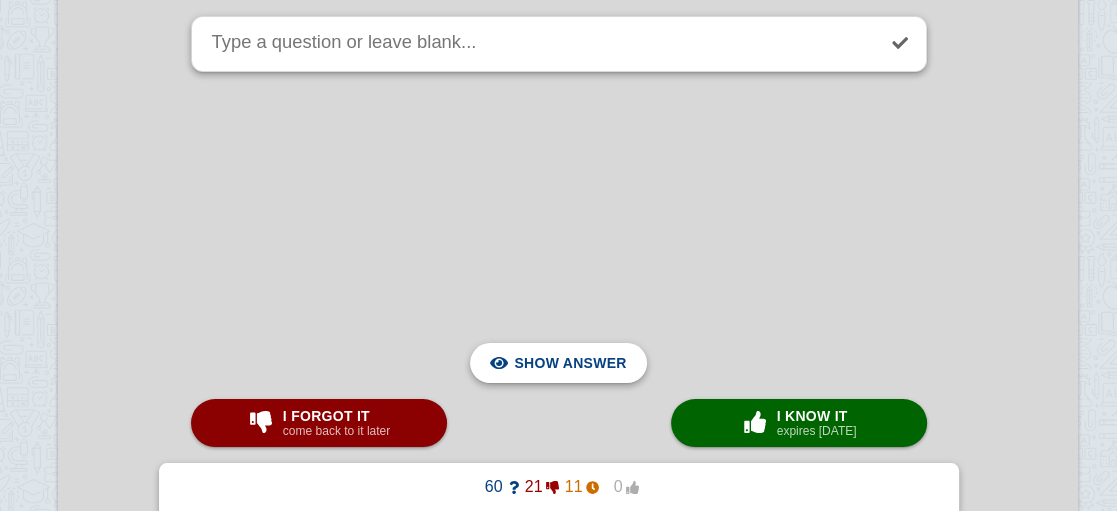 click on "Hide answer" at bounding box center [574, 363] 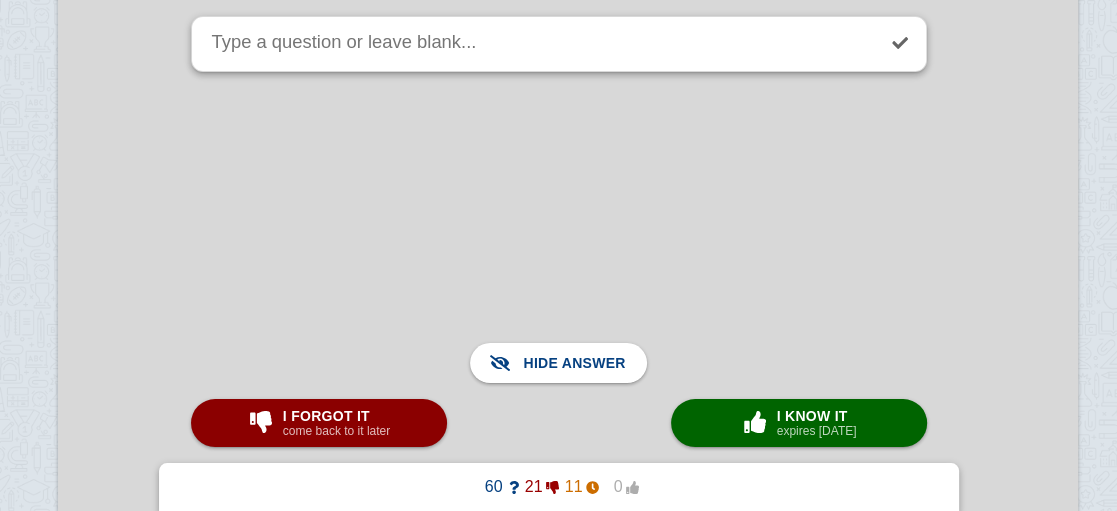 click at bounding box center (568, 334) 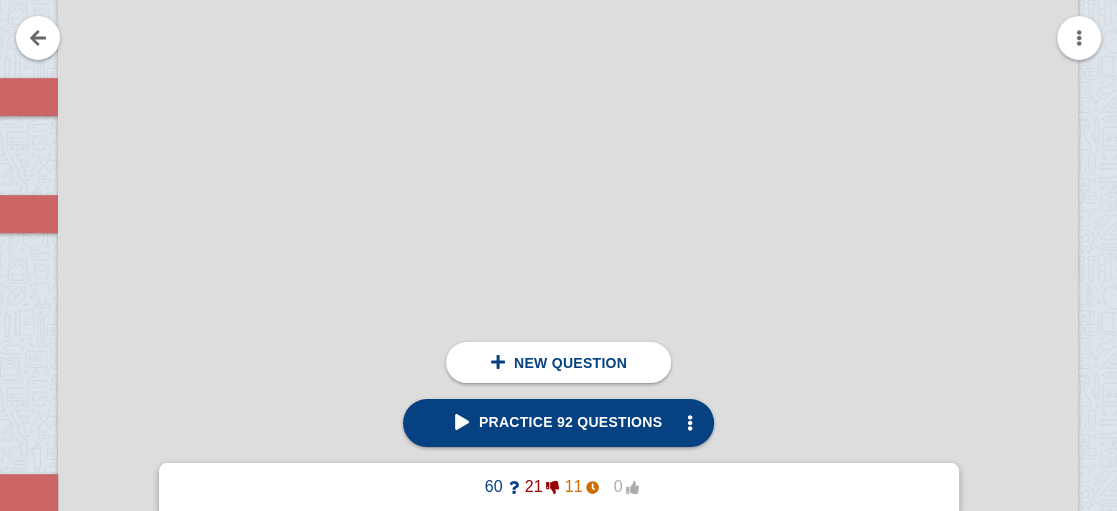 scroll, scrollTop: 5576, scrollLeft: 134, axis: both 